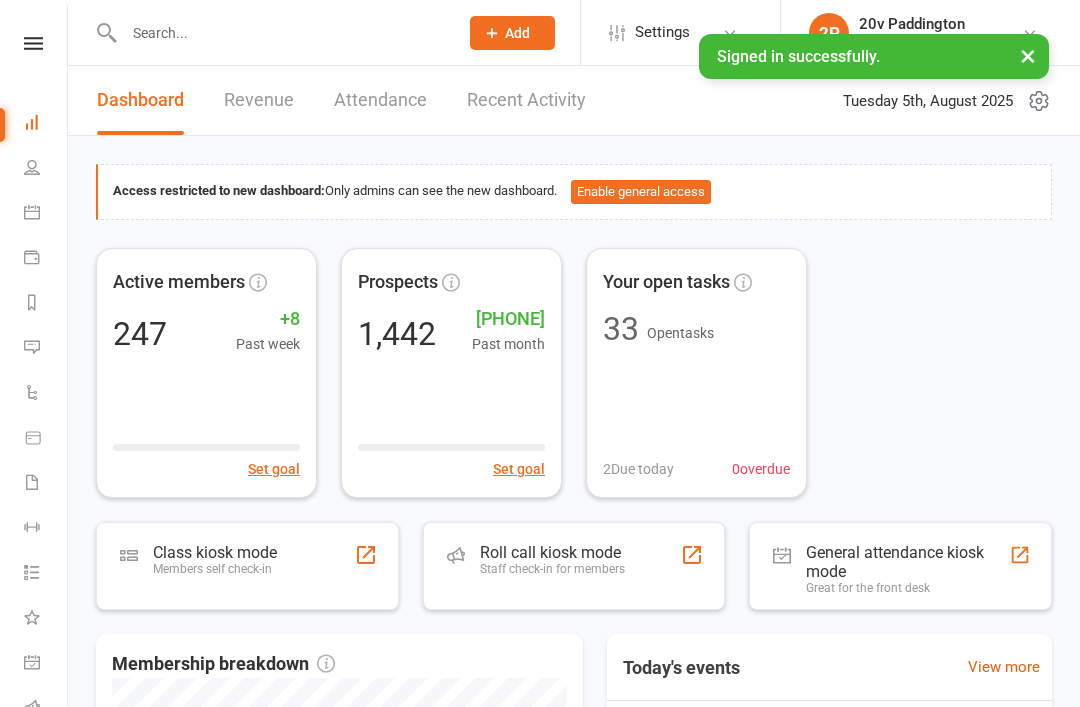 scroll, scrollTop: 0, scrollLeft: 0, axis: both 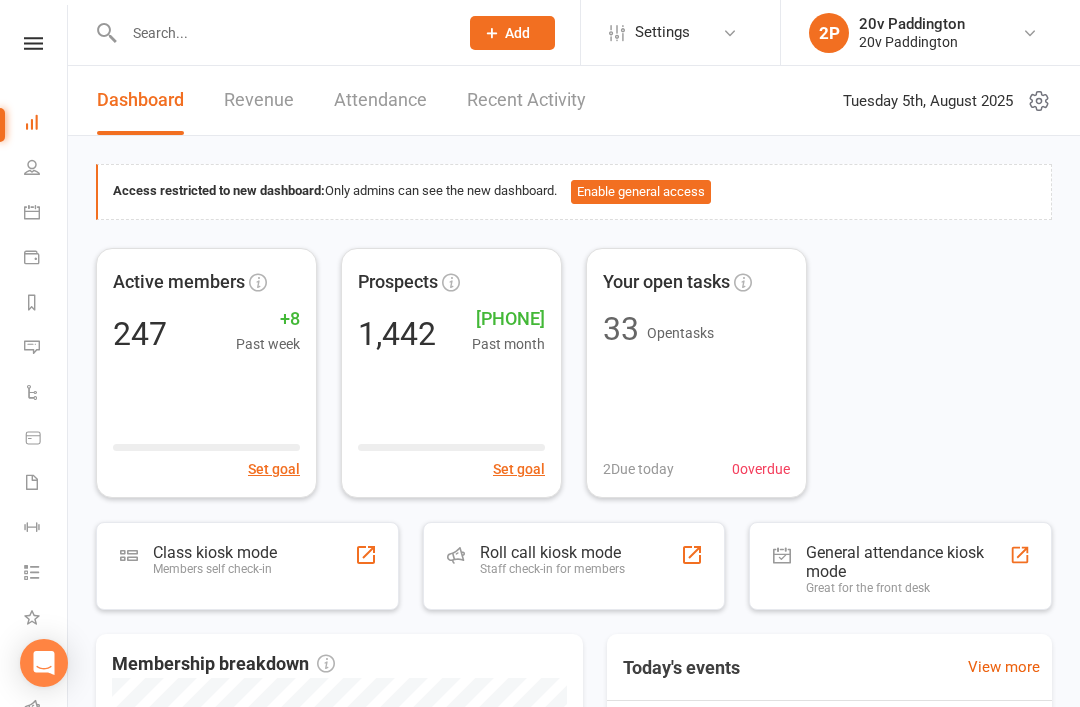 click on "Calendar" at bounding box center [46, 214] 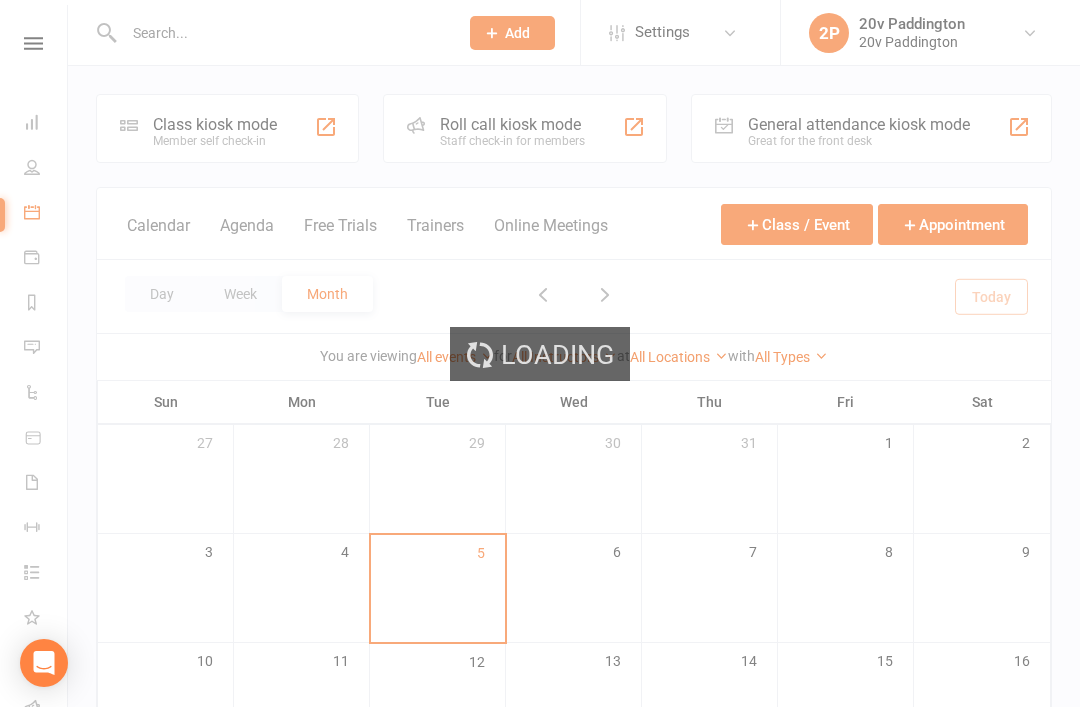 click on "Loading" at bounding box center [540, 353] 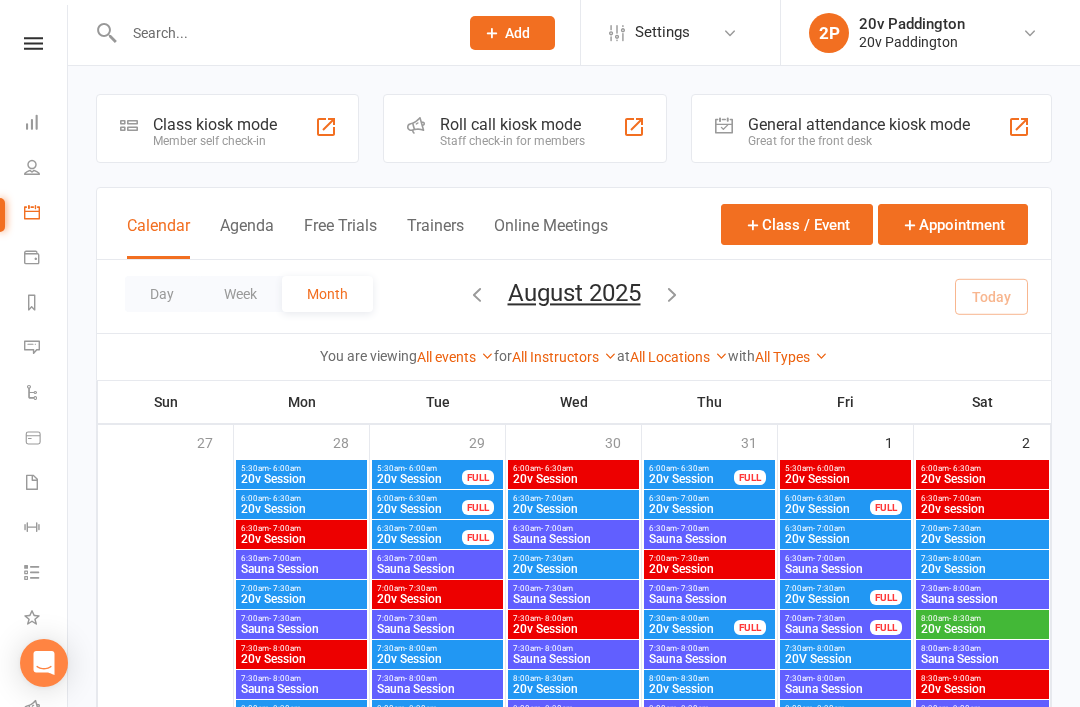 click on "Free Trials" at bounding box center (340, 237) 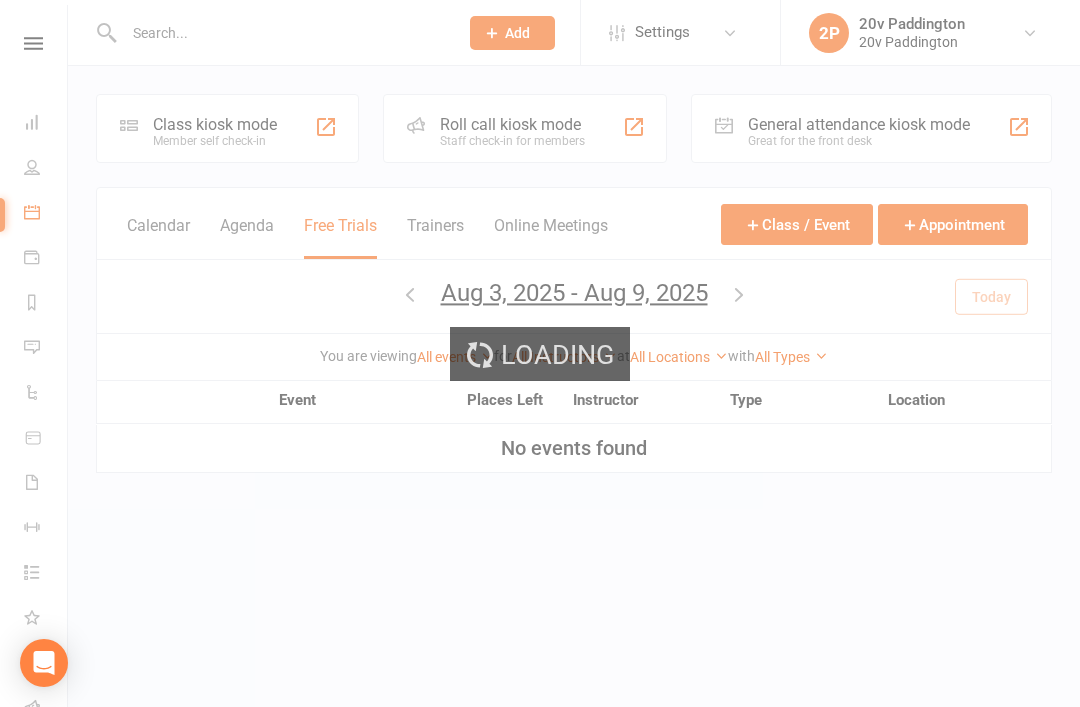 click on "Loading" at bounding box center (540, 353) 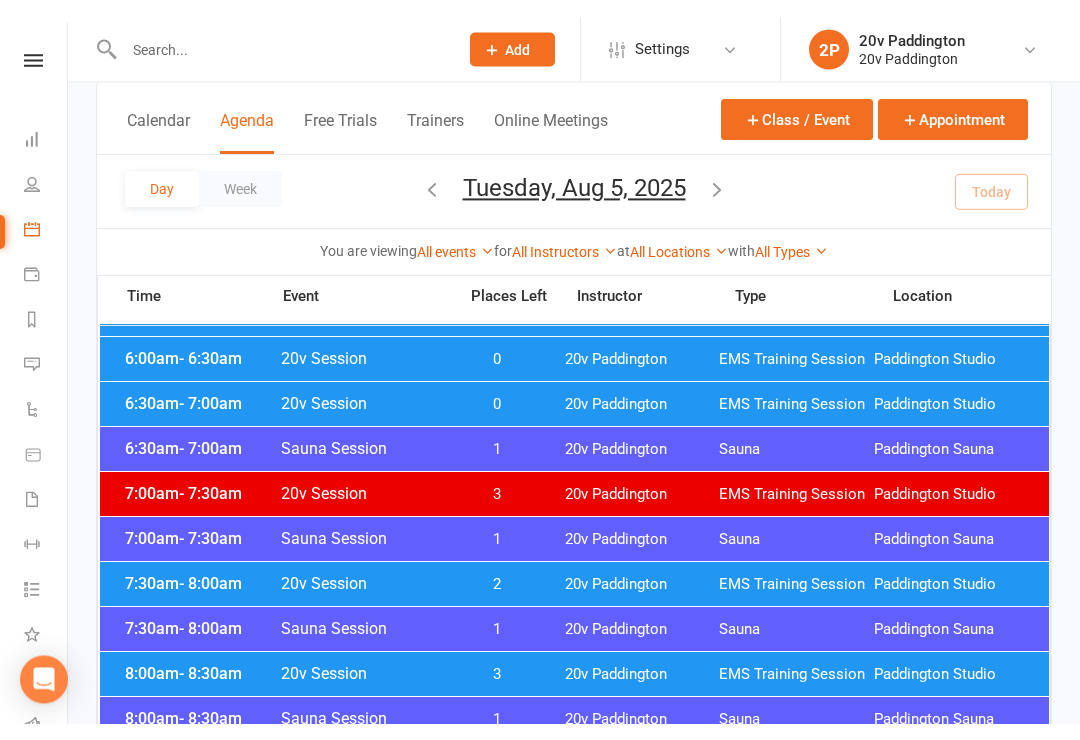 scroll, scrollTop: 0, scrollLeft: 0, axis: both 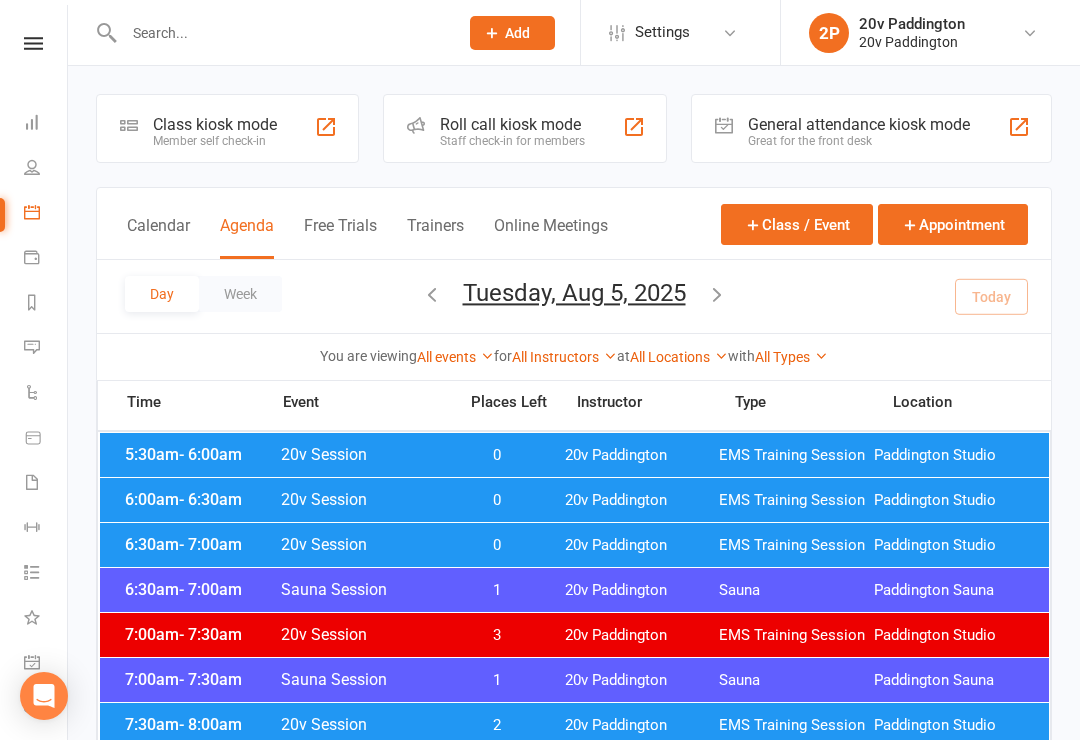 click on "Messages   1" at bounding box center (46, 349) 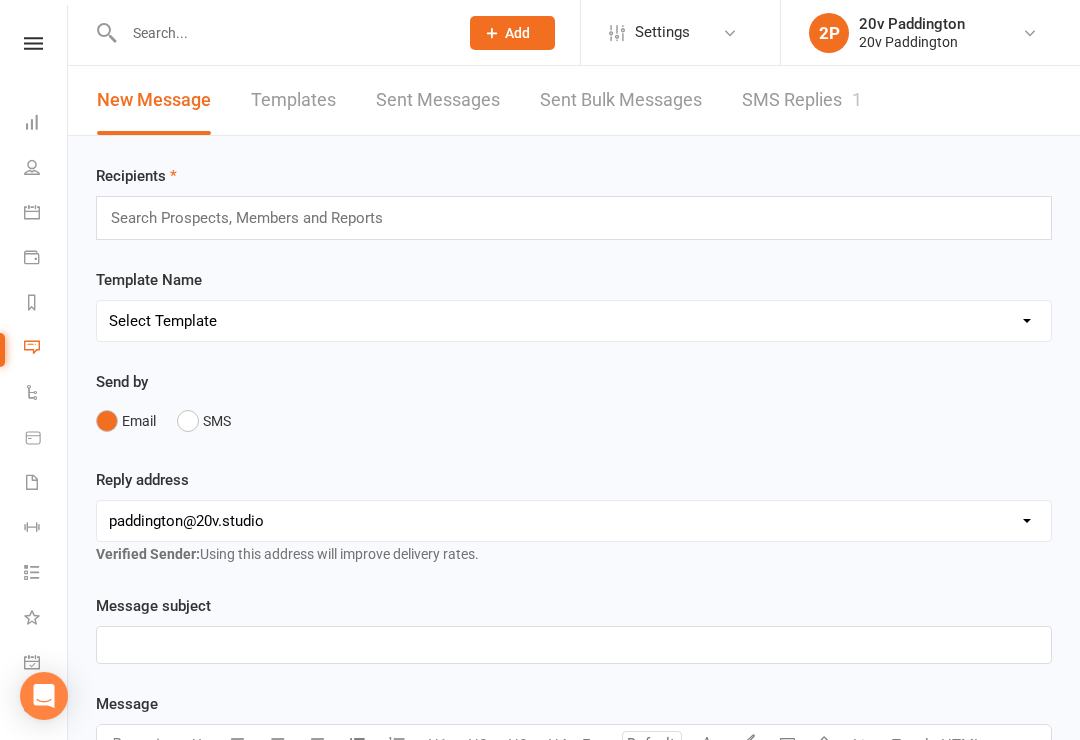 click on "SMS Replies  1" at bounding box center [802, 100] 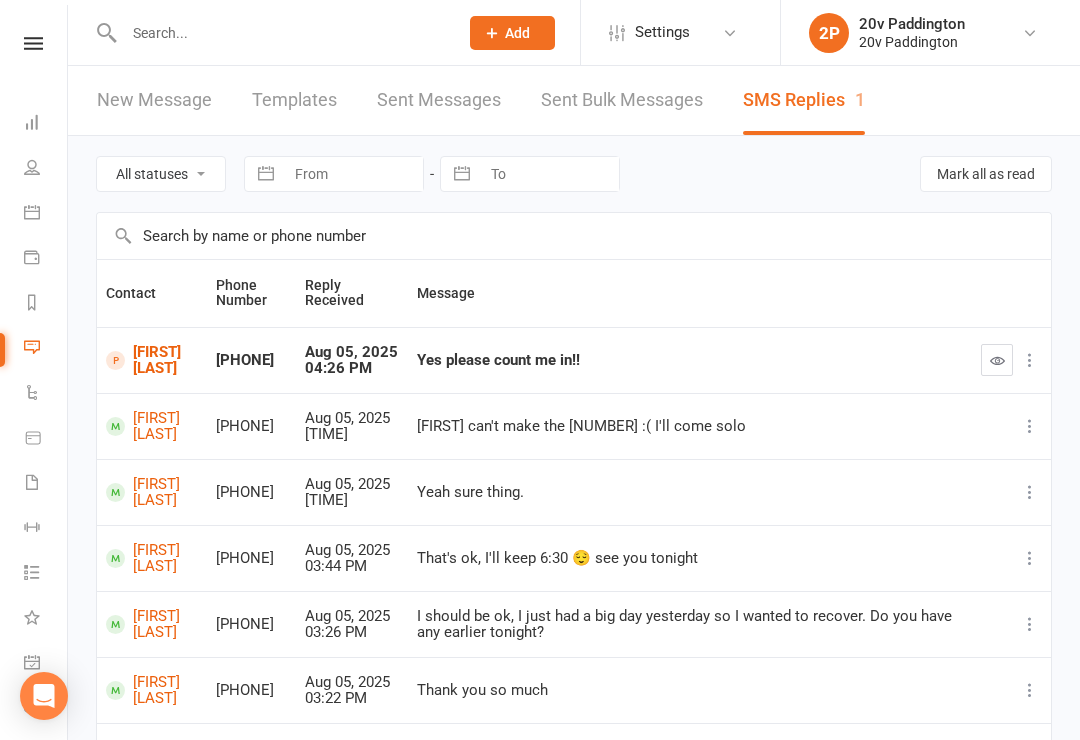 click on "[FIRST] [LAST]" at bounding box center (152, 360) 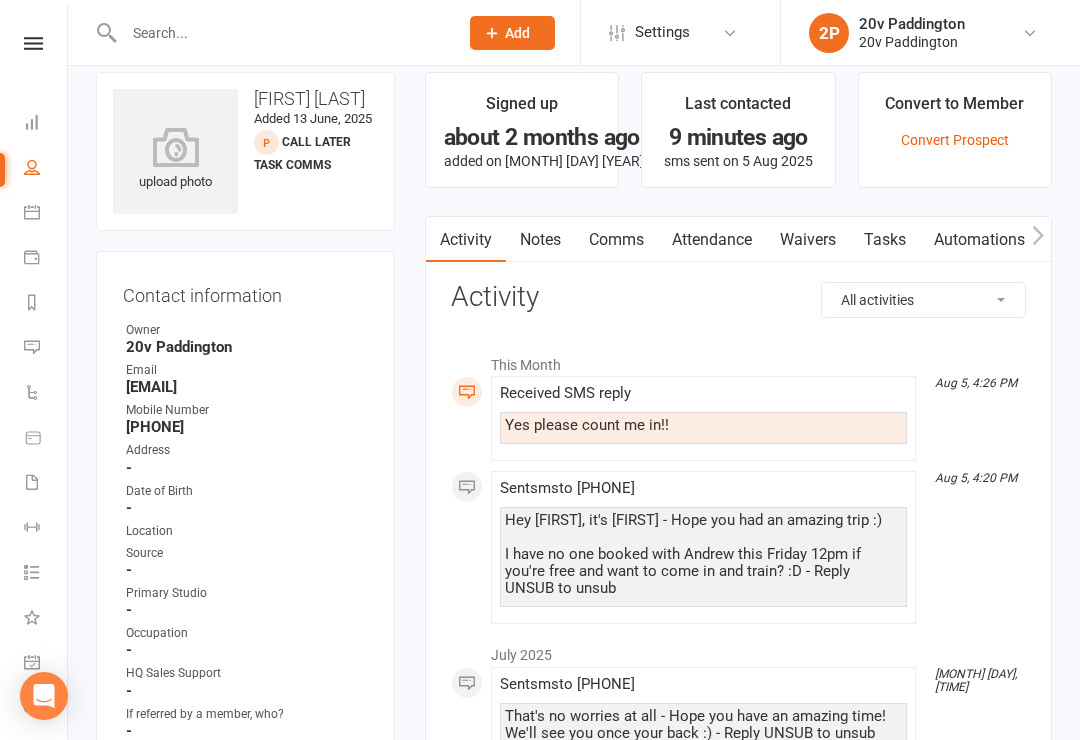 scroll, scrollTop: 0, scrollLeft: 0, axis: both 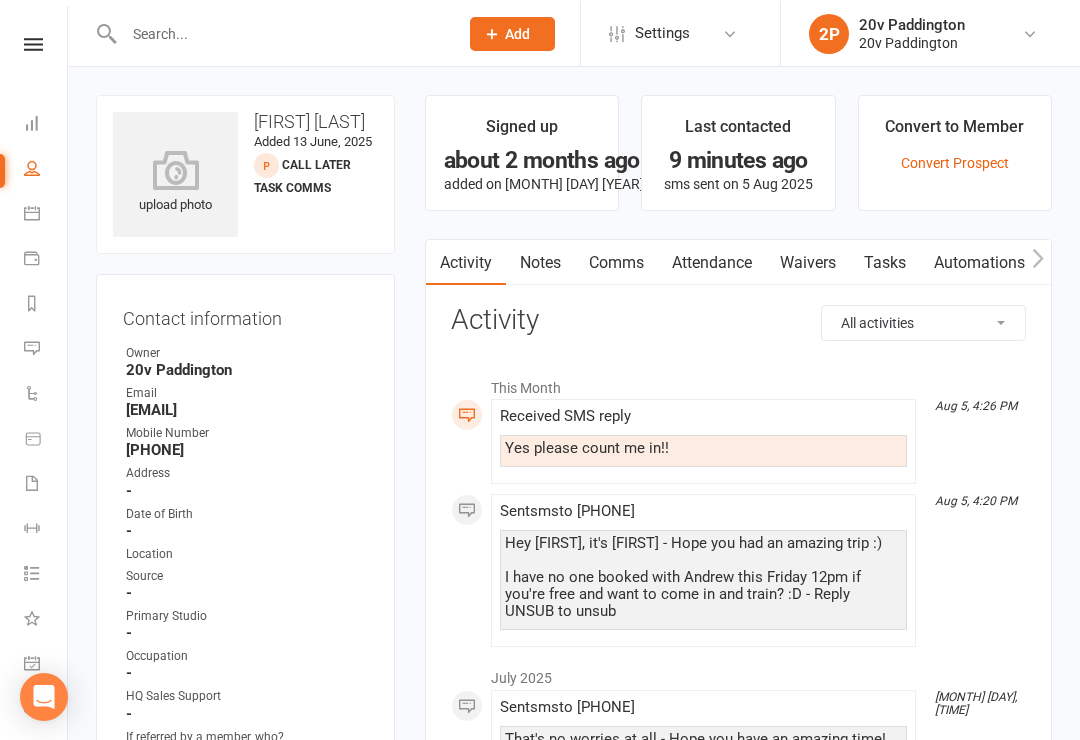 click on "Calendar" at bounding box center [46, 214] 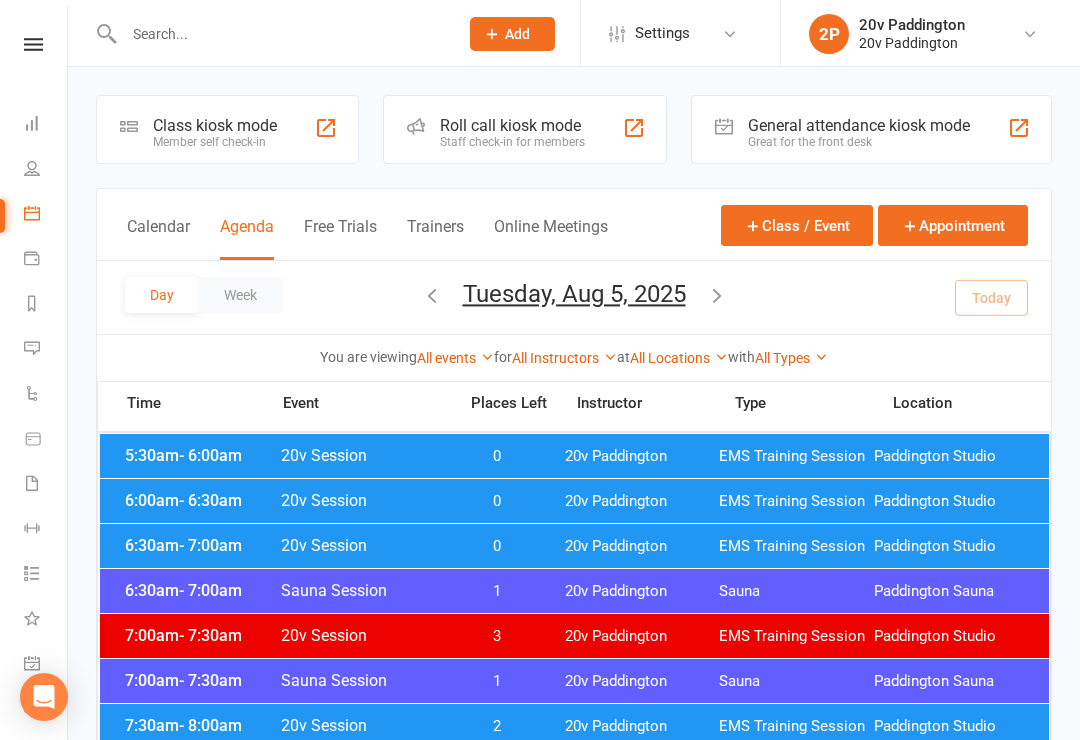 click on "People" at bounding box center (46, 169) 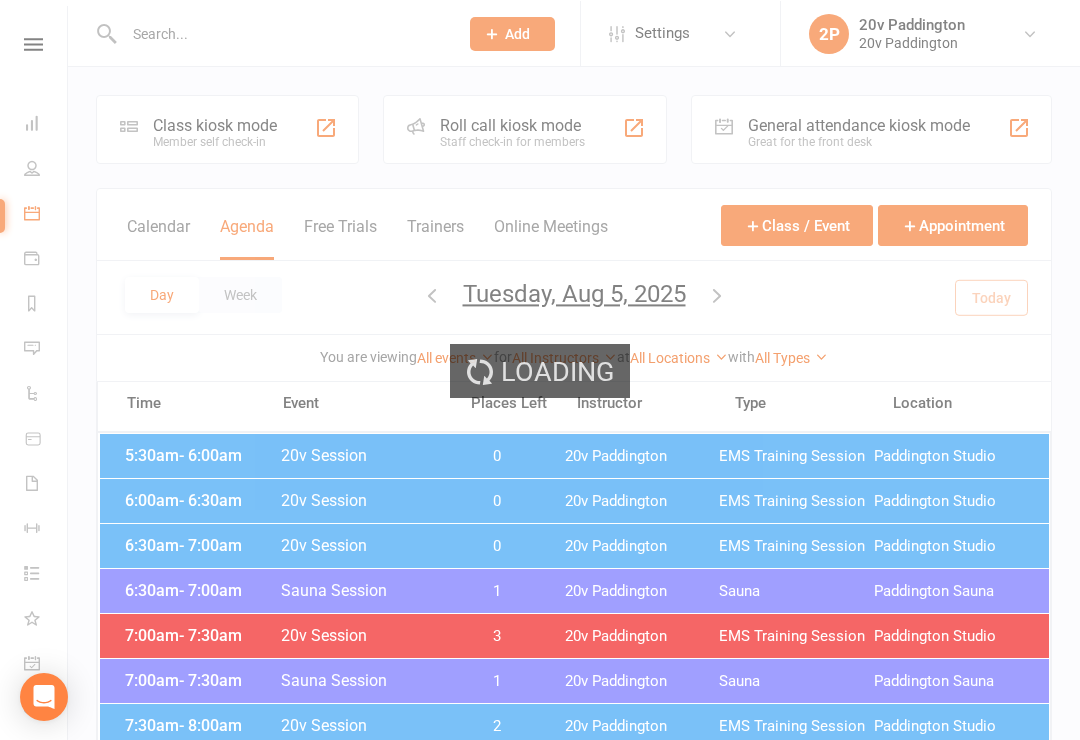 select on "100" 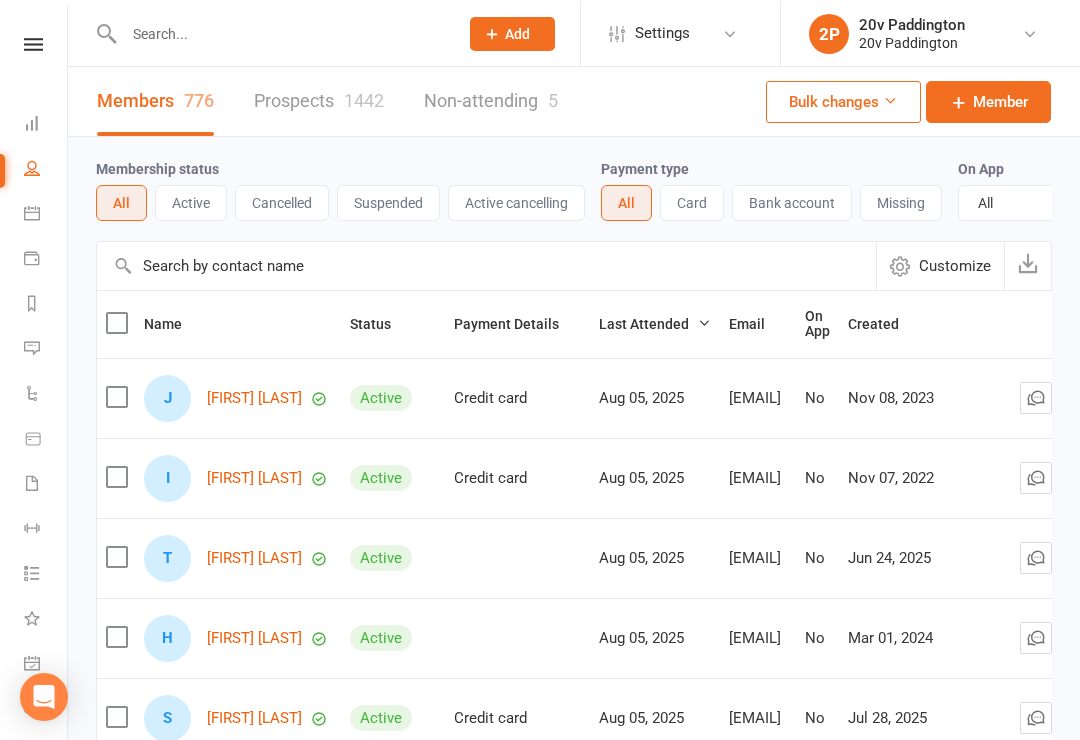 click on "Prospects 1442" at bounding box center (319, 100) 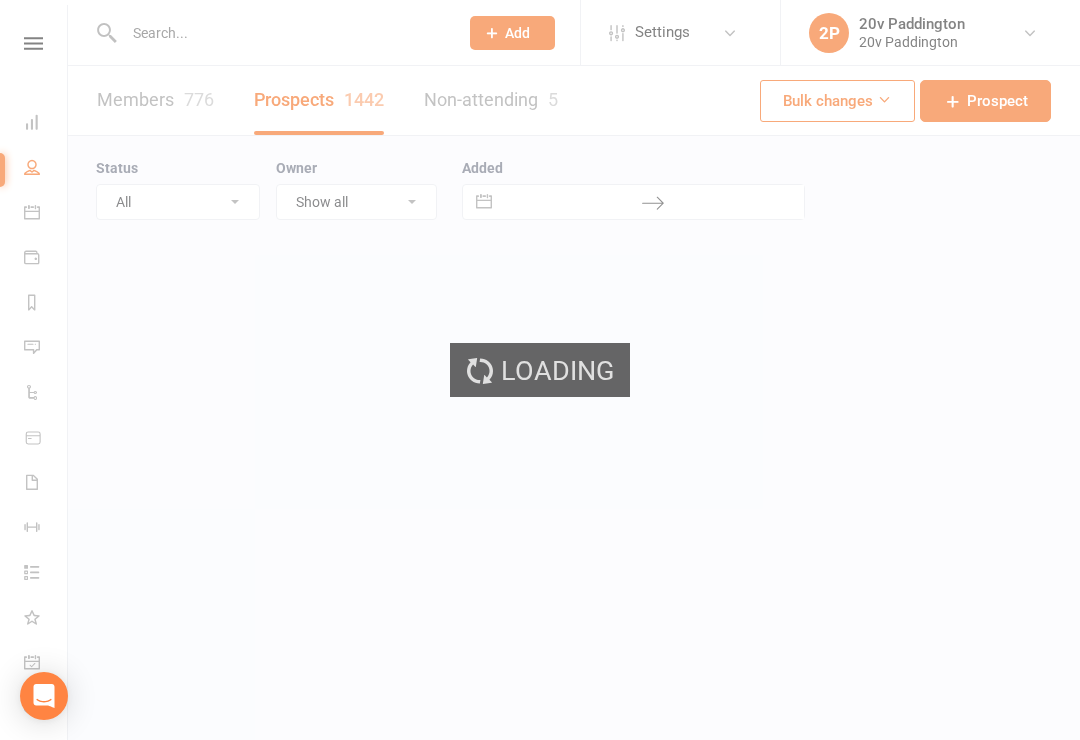 select on "100" 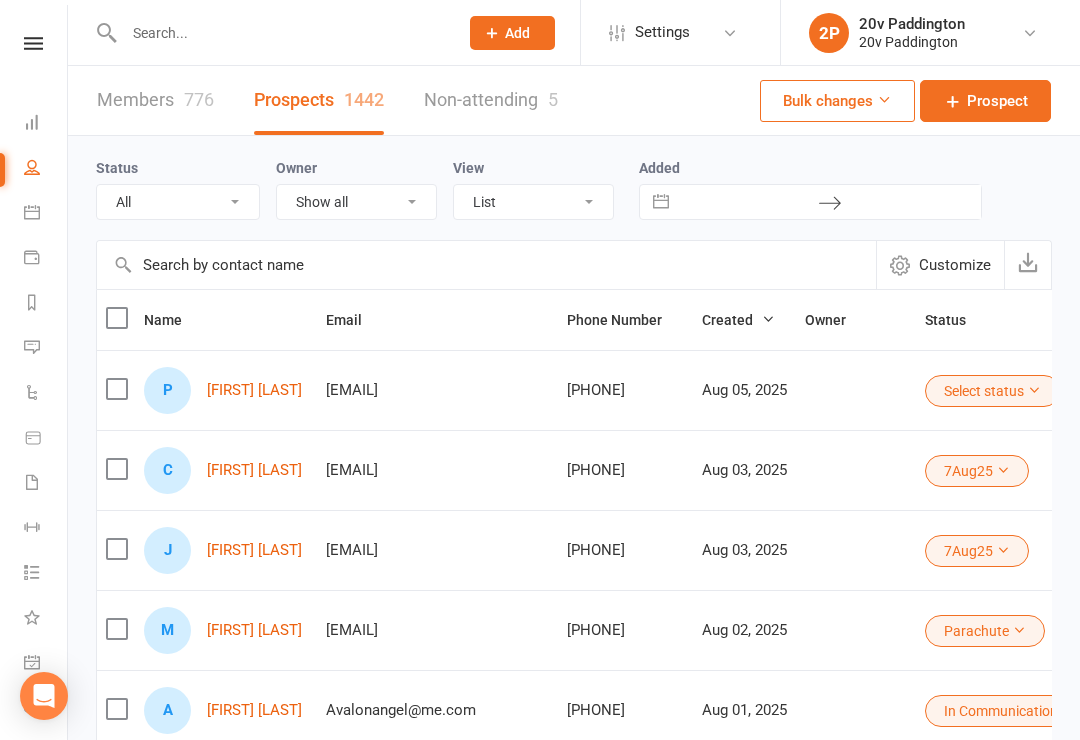 click at bounding box center [32, 302] 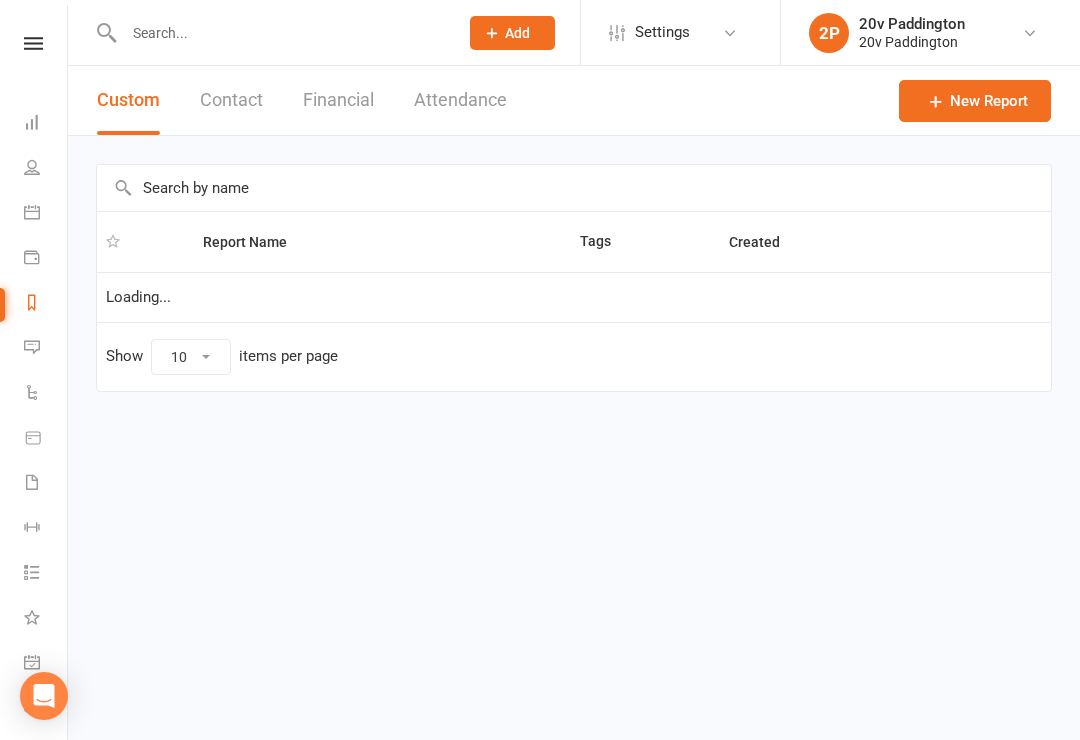 select on "100" 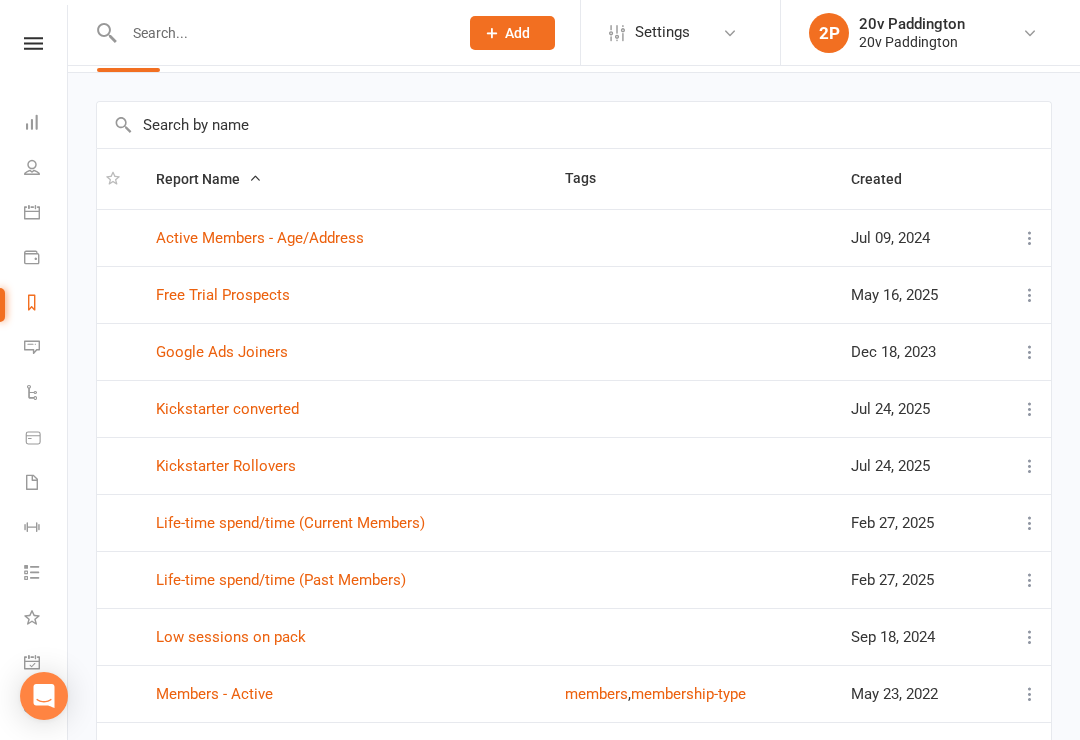 scroll, scrollTop: 0, scrollLeft: 0, axis: both 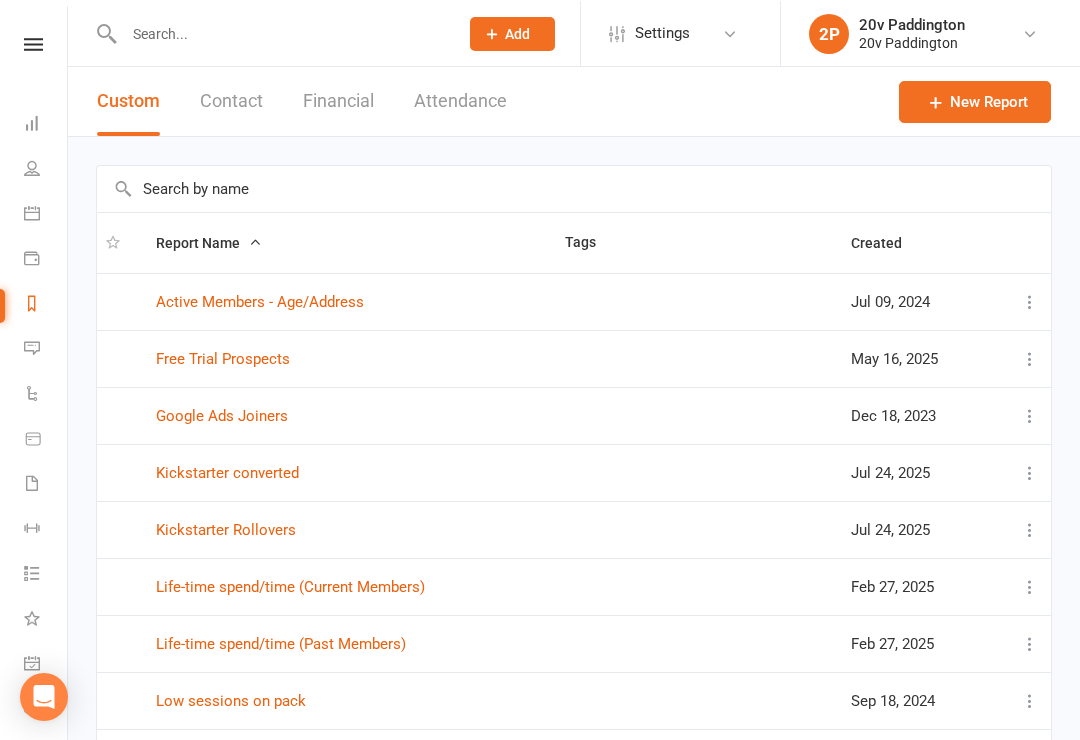 click on "People" at bounding box center [46, 169] 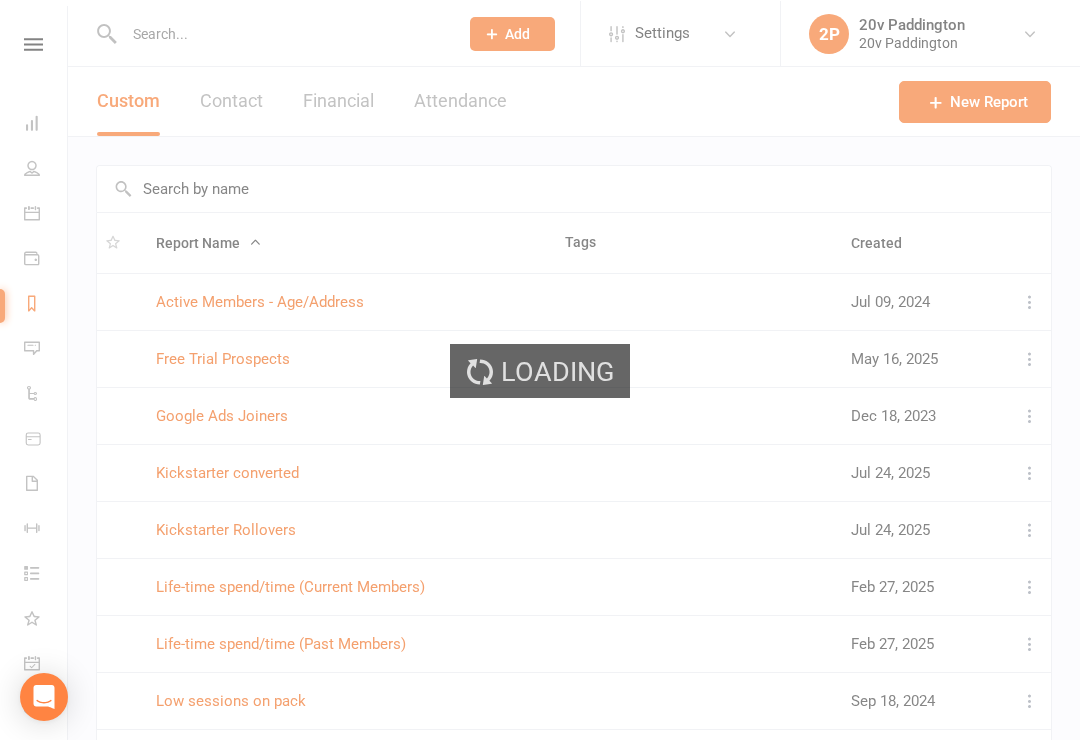 select on "100" 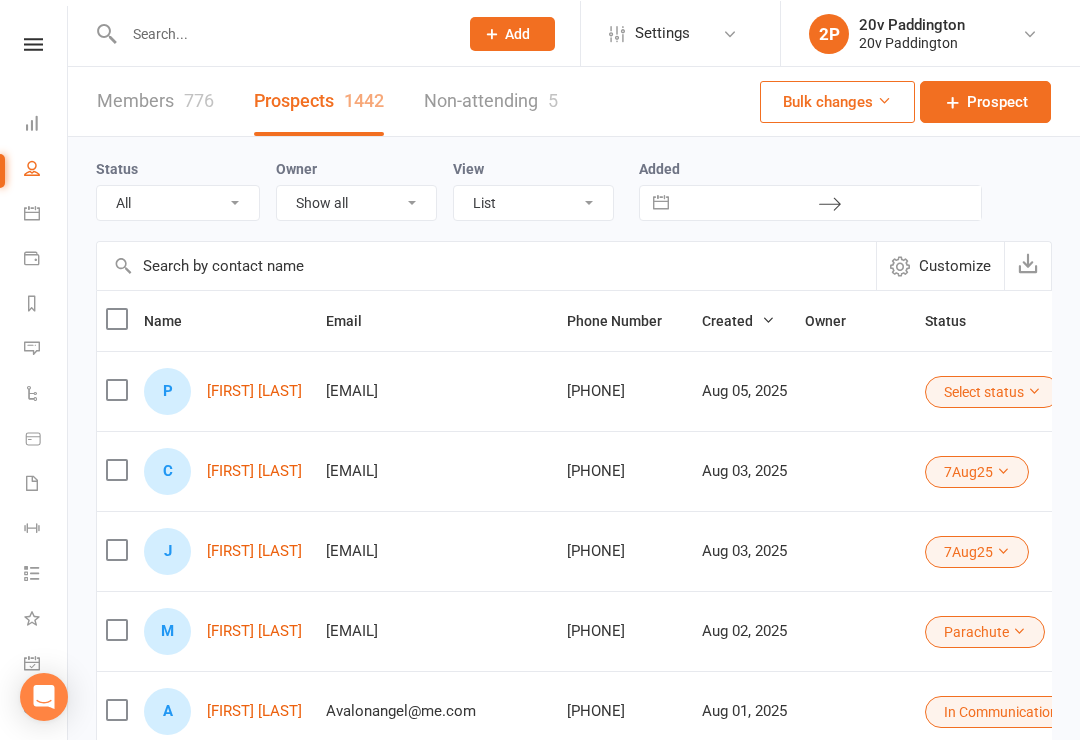 click on "Status All (No status set) (Invalid status) Parachute Referral In Communication Call Later Task Comms 10 Jul 25 17Jul25 24Jul25 31Jul25 7Aug25" at bounding box center [186, 188] 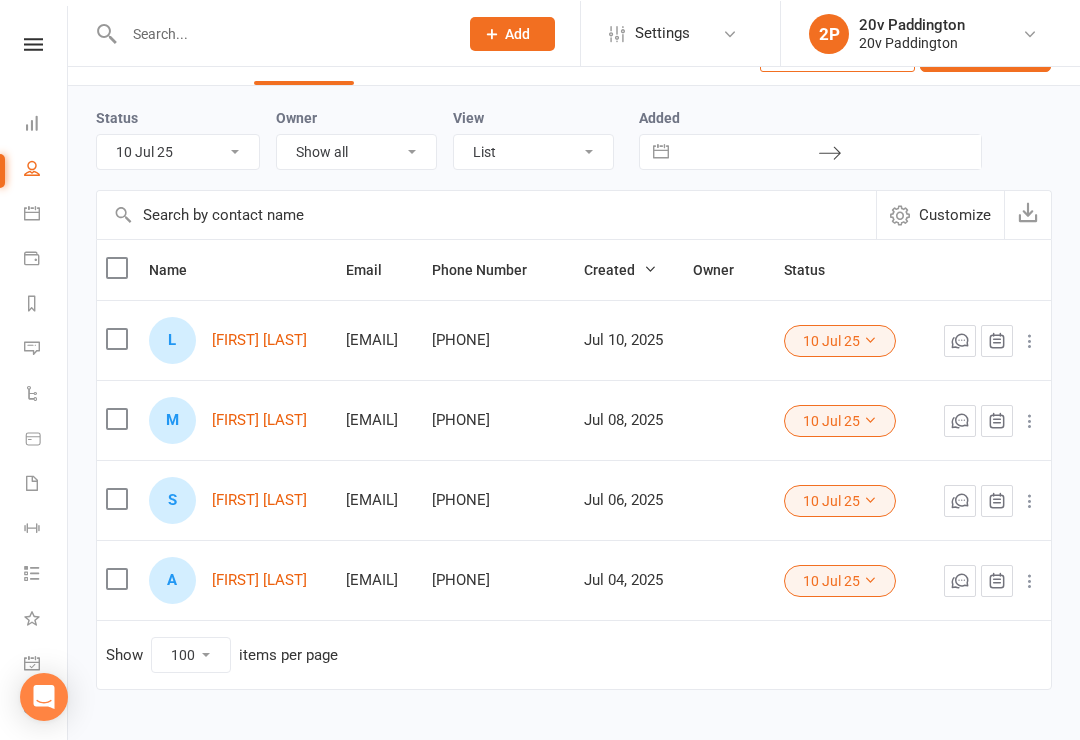 scroll, scrollTop: 50, scrollLeft: 0, axis: vertical 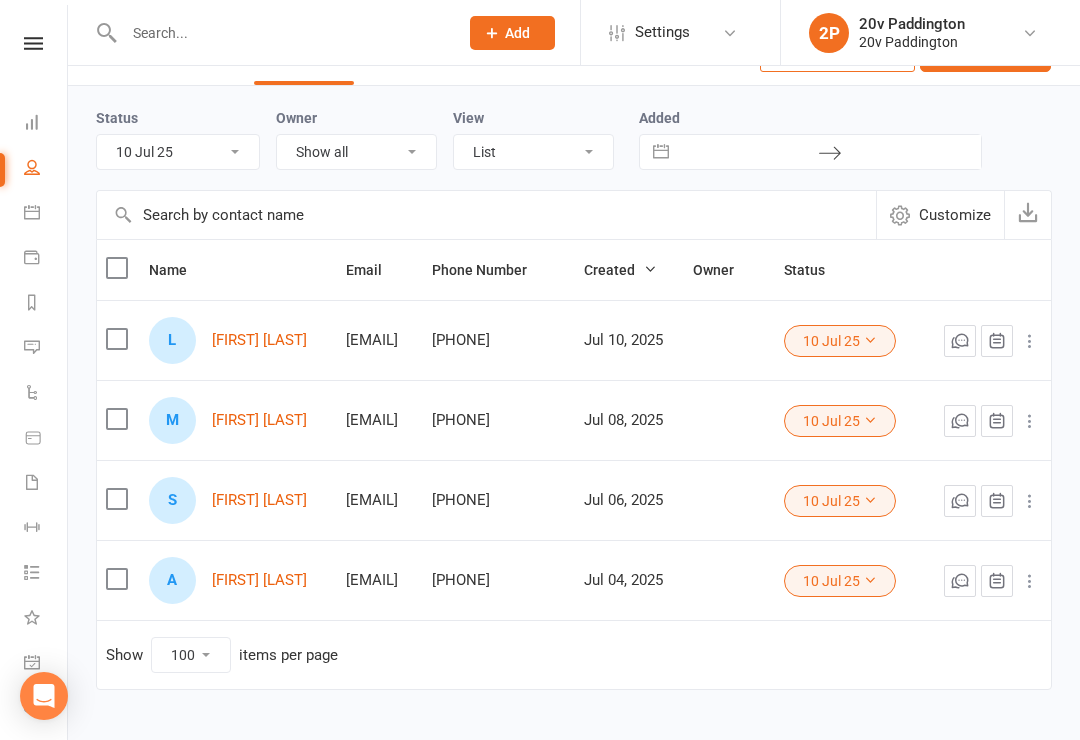 click on "All (No status set) (Invalid status) Parachute Referral In Communication Call Later Task Comms [MONTH][DAY][YEAR] [MONTH][DAY][YEAR] [MONTH][DAY][YEAR] [MONTH][DAY][YEAR] [MONTH][DAY][YEAR]" at bounding box center [178, 152] 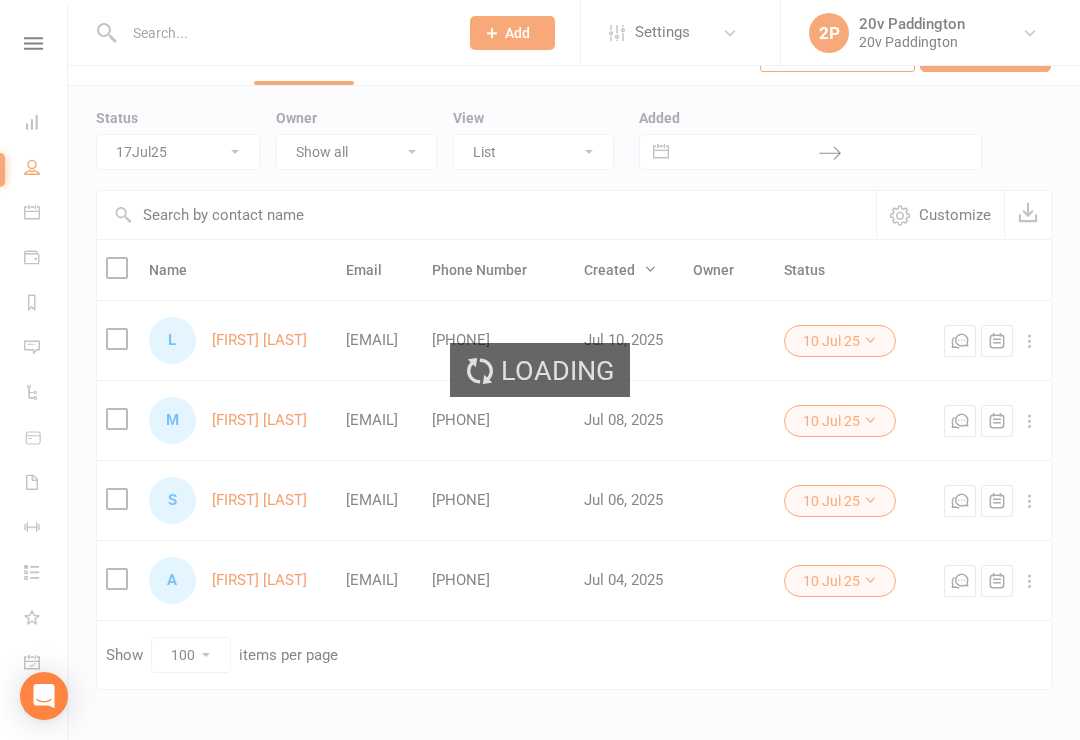 scroll, scrollTop: 13, scrollLeft: 0, axis: vertical 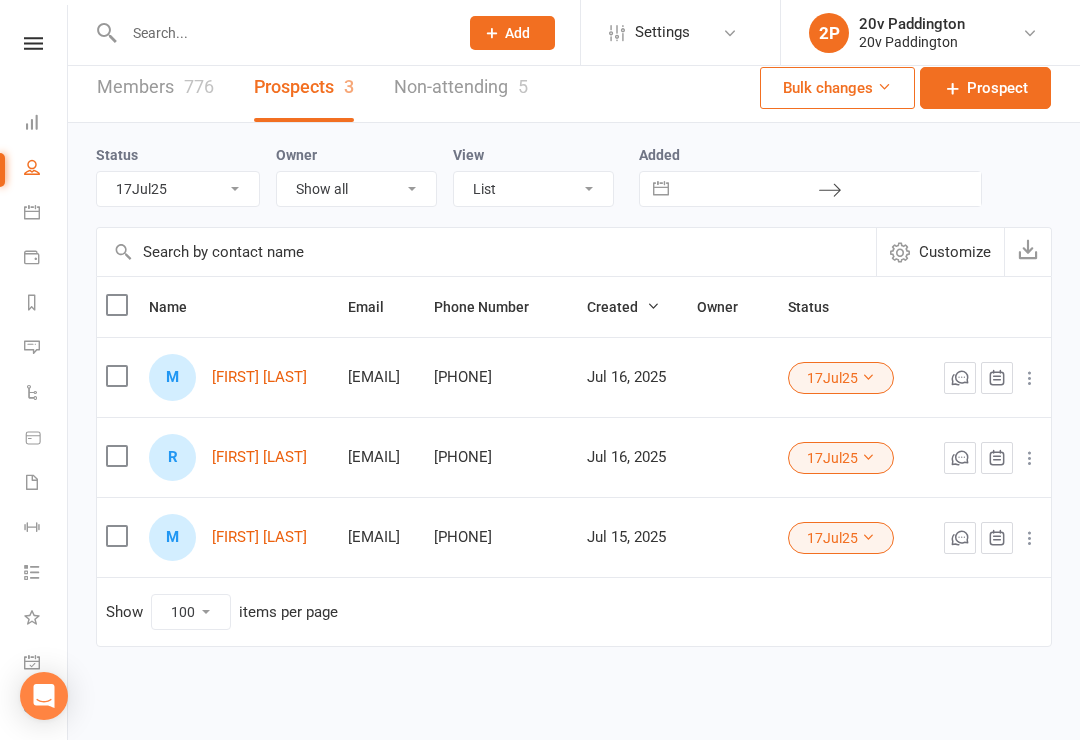 click on "All (No status set) (Invalid status) Parachute Referral In Communication Call Later Task Comms [MONTH][DAY][YEAR] [MONTH][DAY][YEAR] [MONTH][DAY][YEAR] [MONTH][DAY][YEAR] [MONTH][DAY][YEAR]" at bounding box center (178, 189) 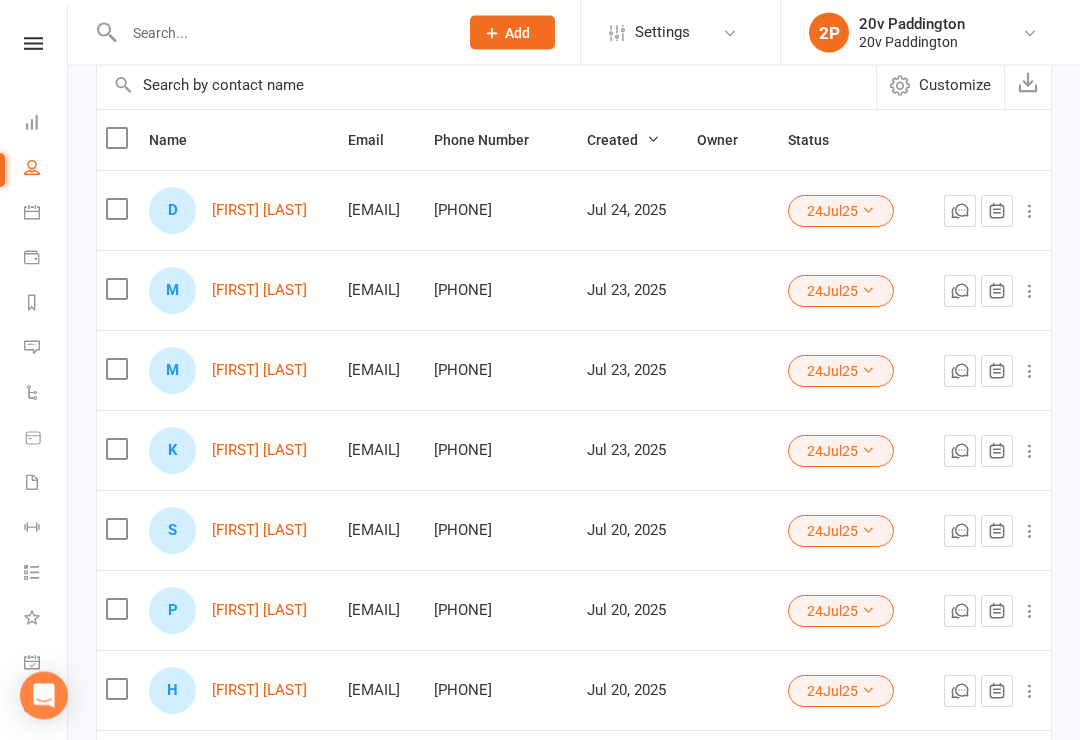 scroll, scrollTop: 165, scrollLeft: 0, axis: vertical 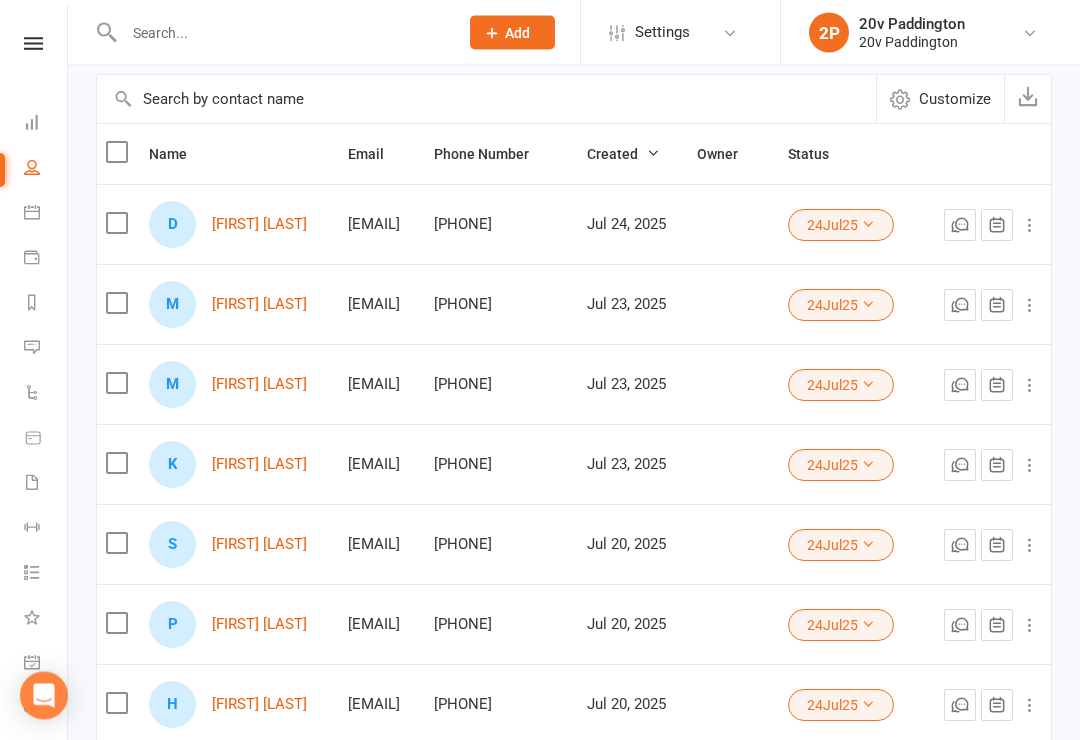 click on "P [FIRST] [LAST]" at bounding box center (239, 625) 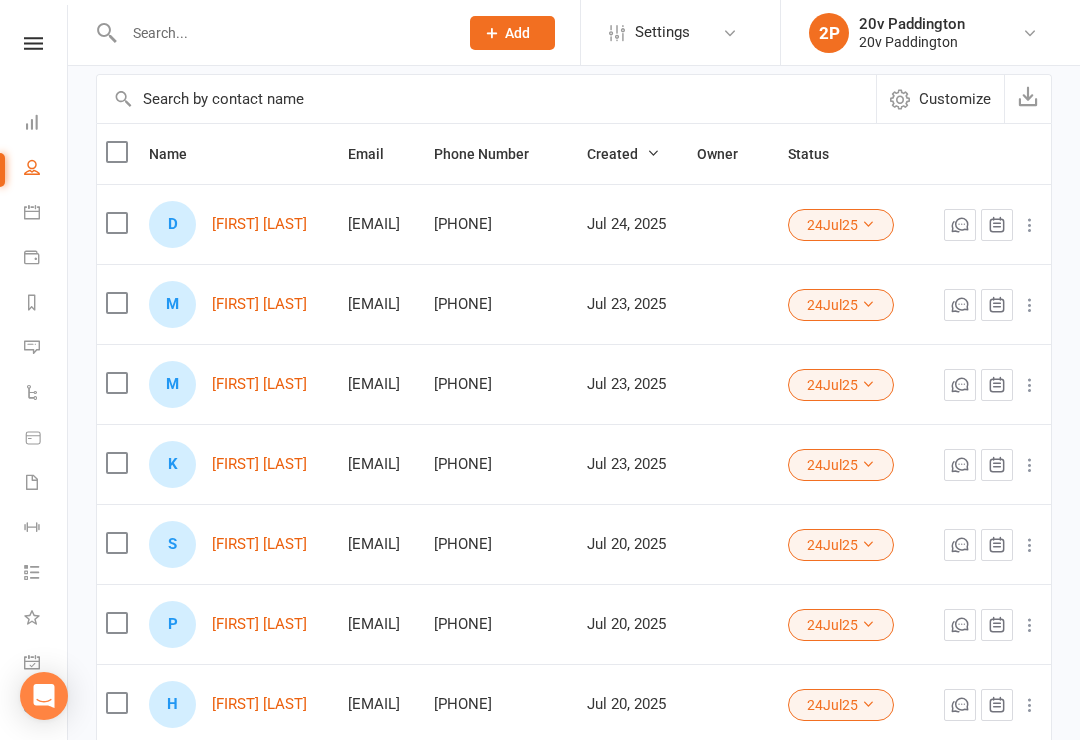 click on "P [FIRST] [LAST]" at bounding box center [239, 624] 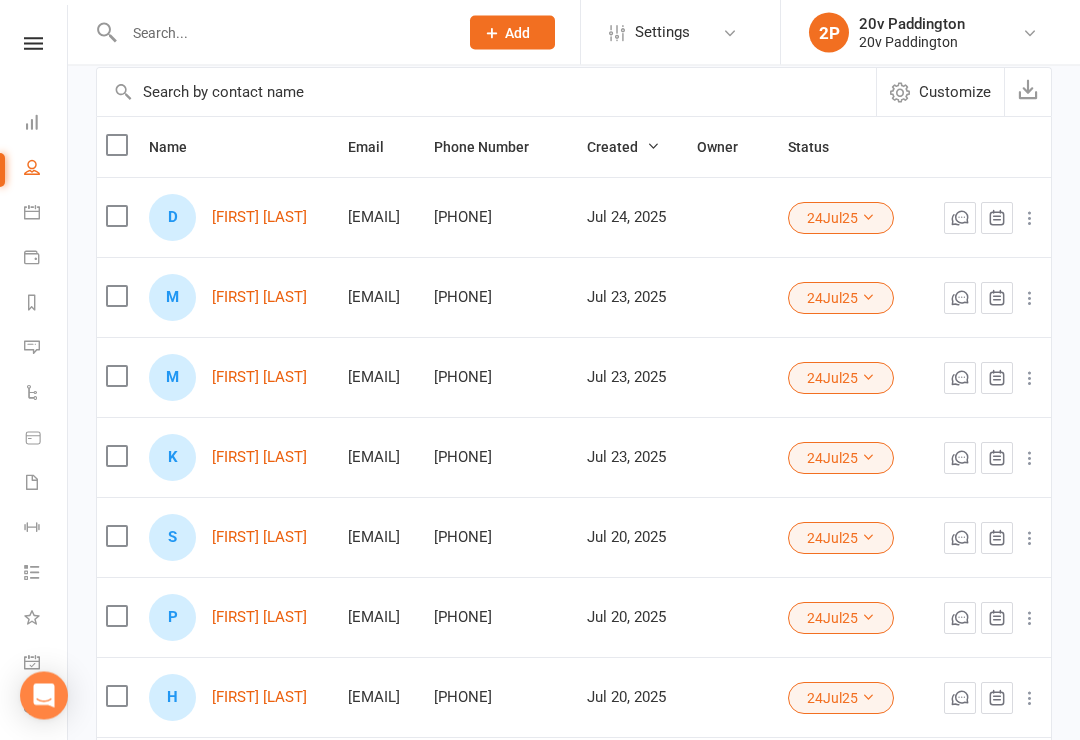 scroll, scrollTop: 173, scrollLeft: 0, axis: vertical 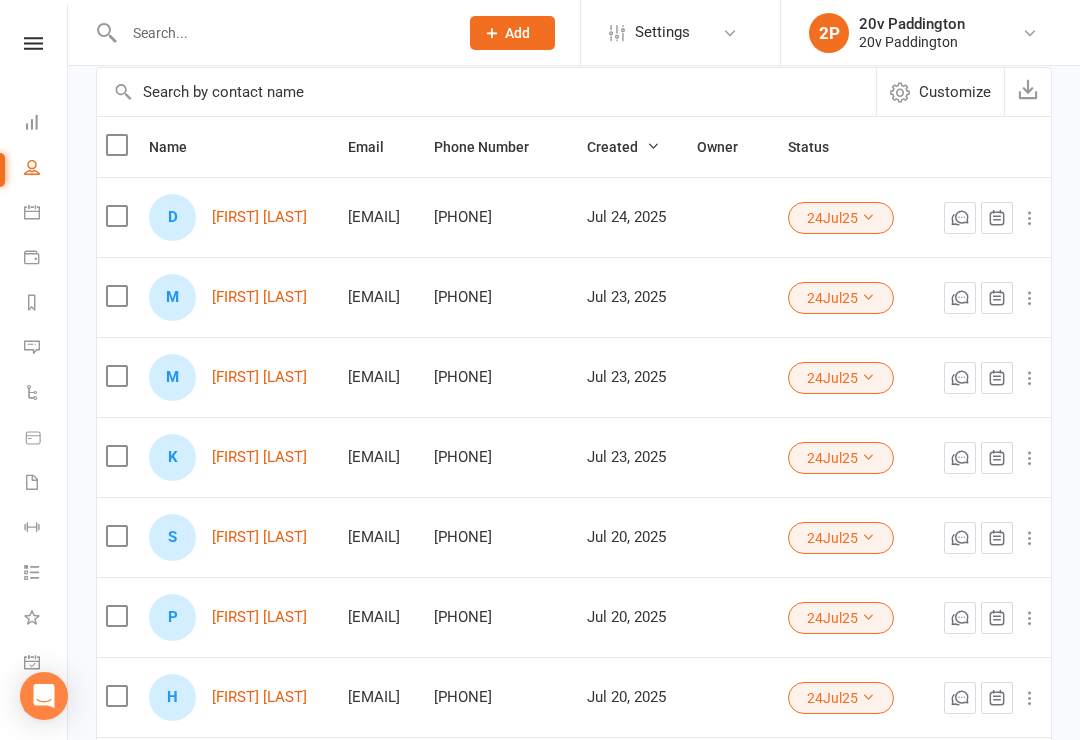 click on "[FIRST] [LAST]" at bounding box center (259, 617) 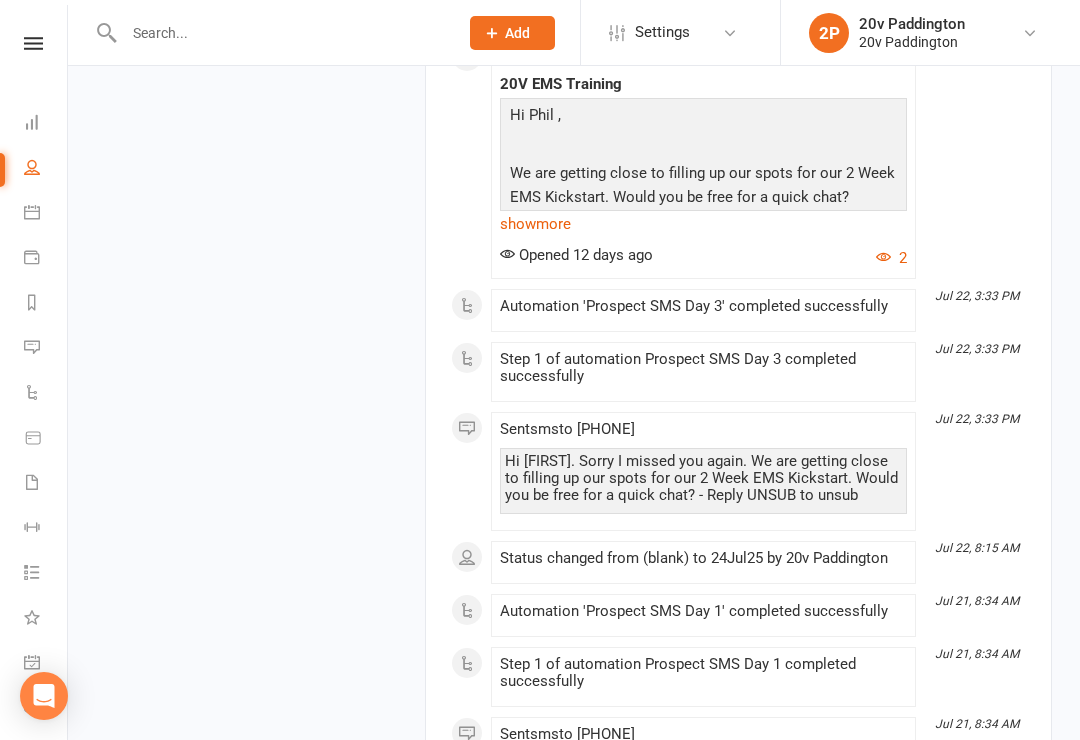 scroll, scrollTop: 3060, scrollLeft: 0, axis: vertical 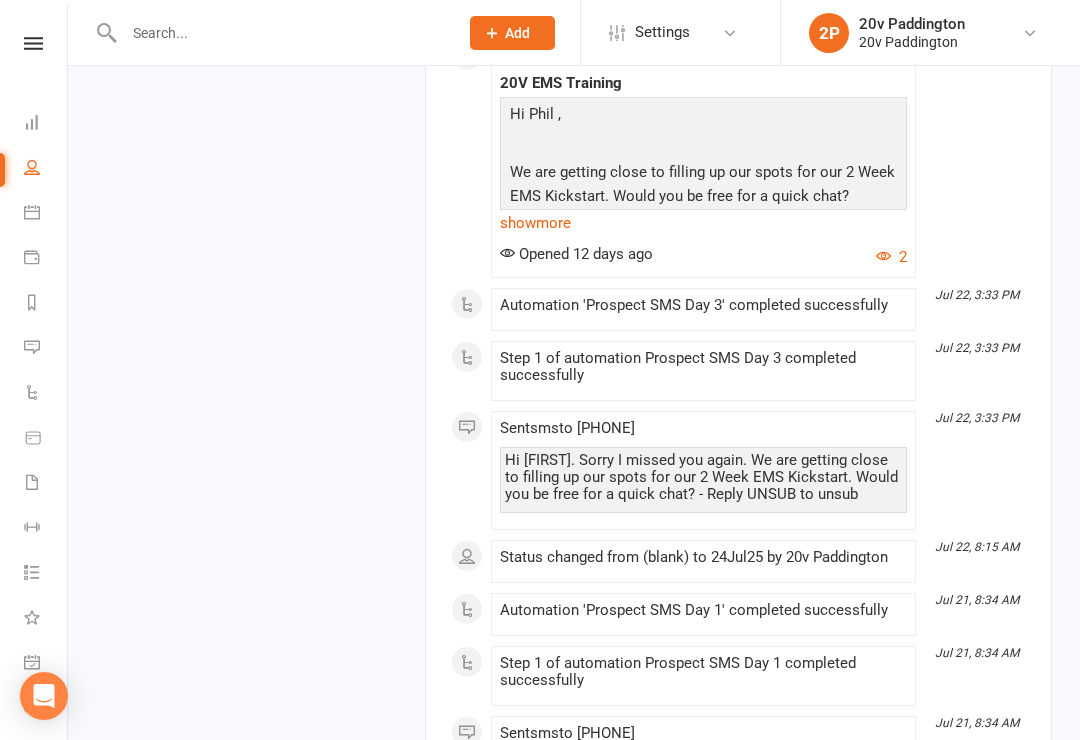 click on "show  more" at bounding box center (703, 223) 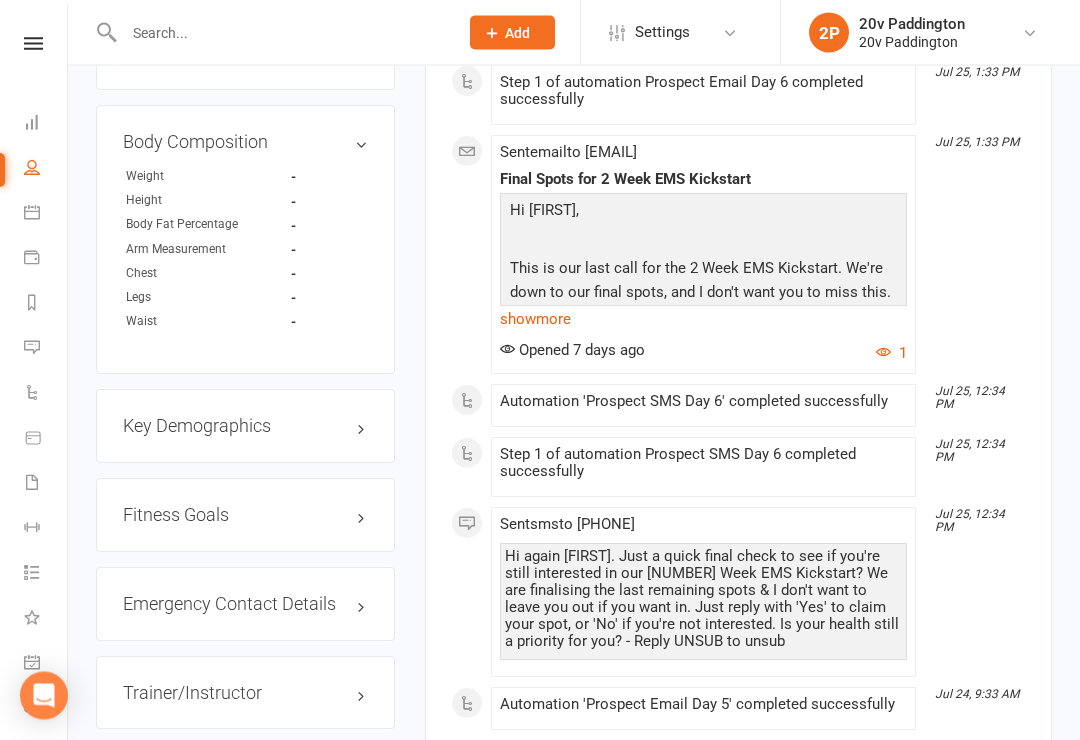 scroll, scrollTop: 1305, scrollLeft: 0, axis: vertical 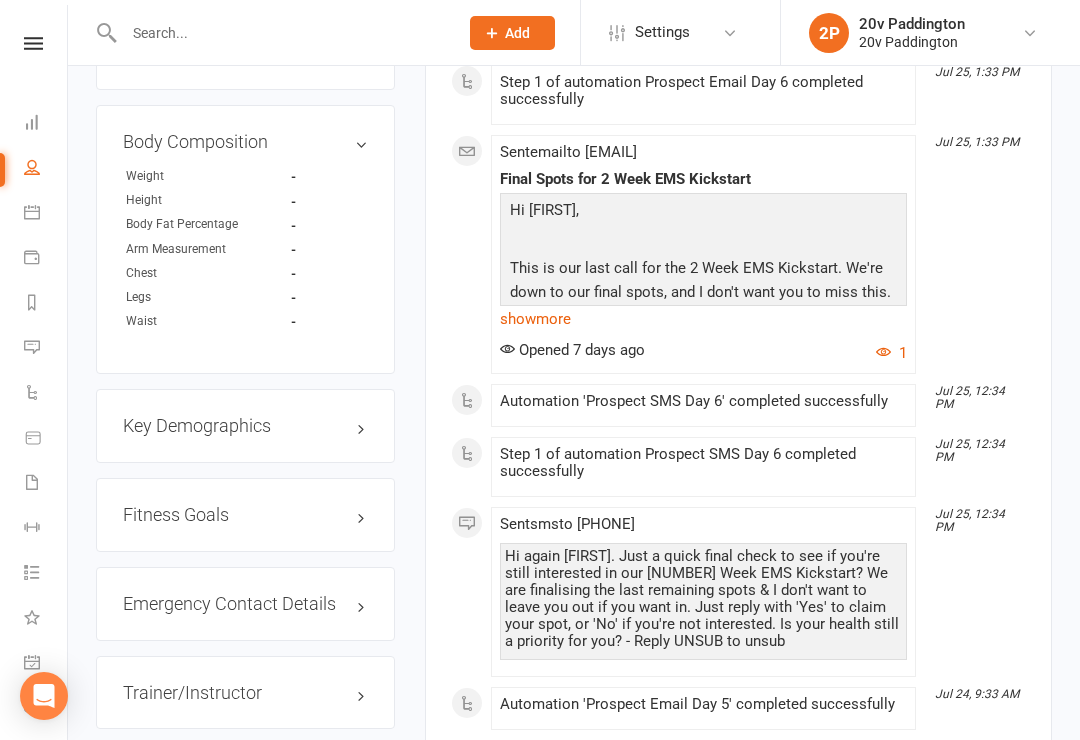 click at bounding box center [281, 33] 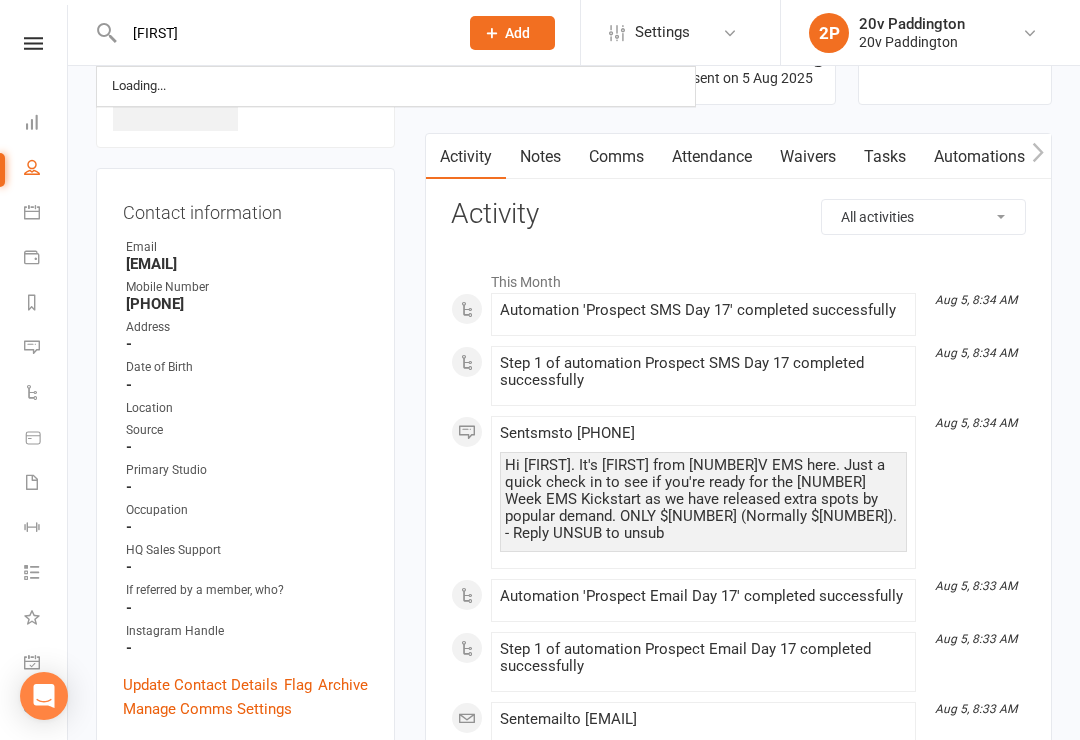 scroll, scrollTop: 0, scrollLeft: 0, axis: both 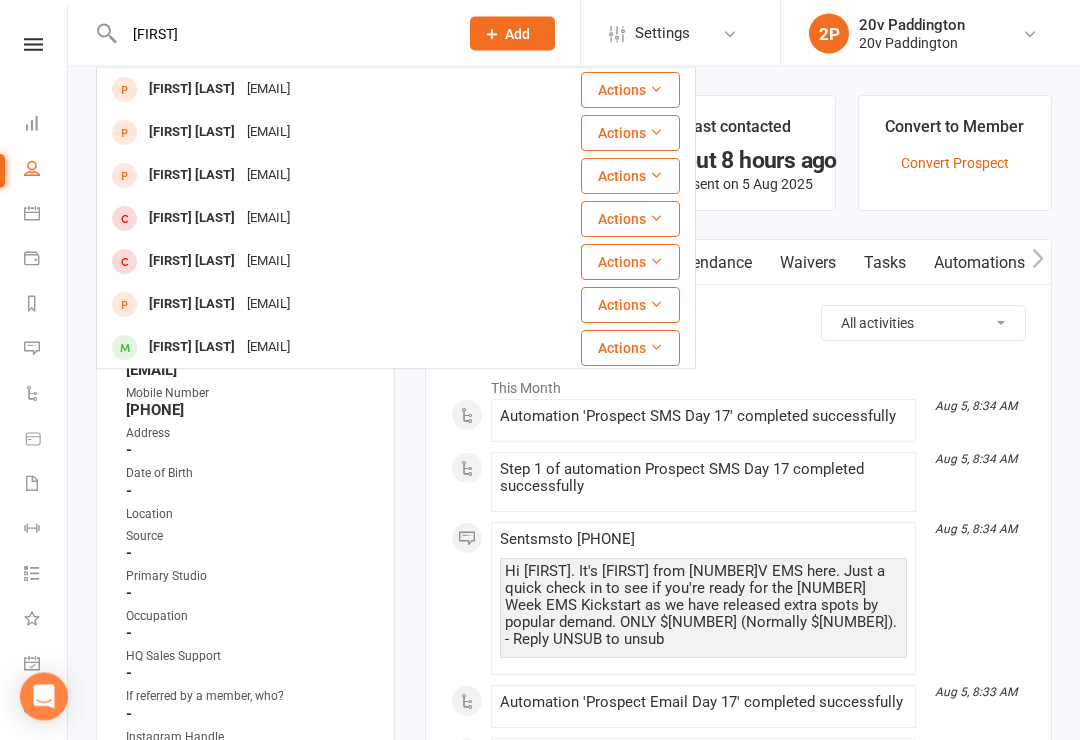 type on "[FIRST]" 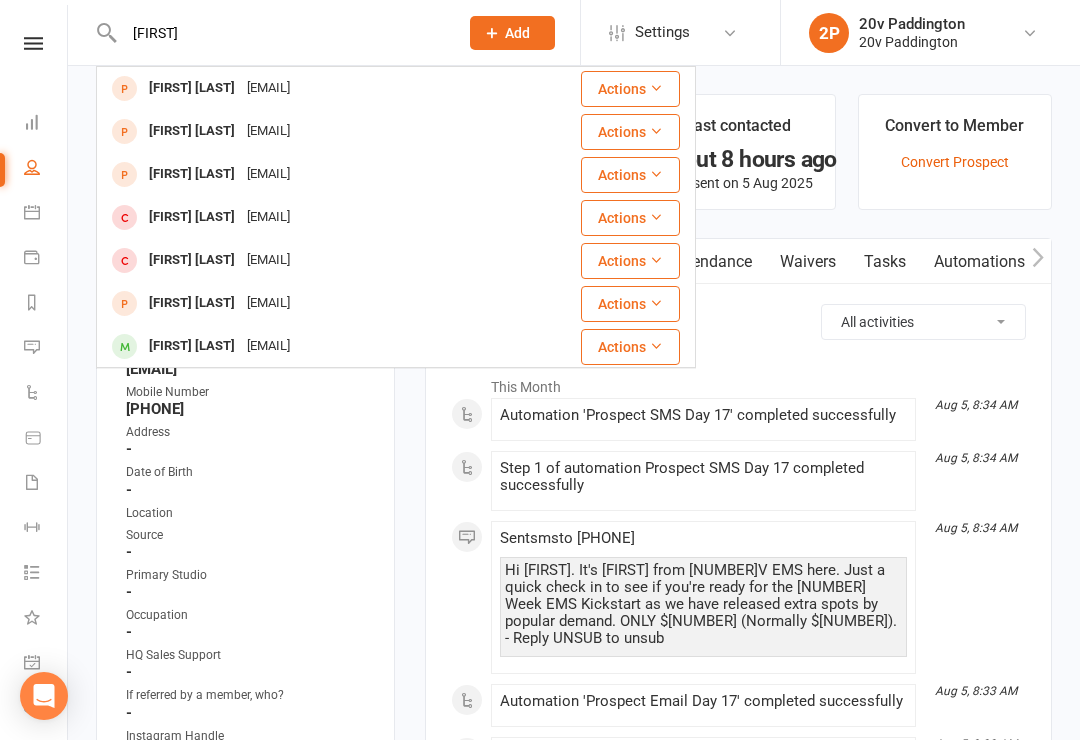 type 